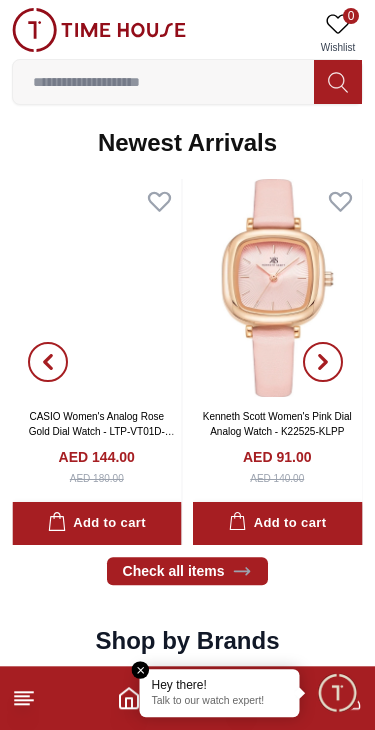 scroll, scrollTop: 974, scrollLeft: 0, axis: vertical 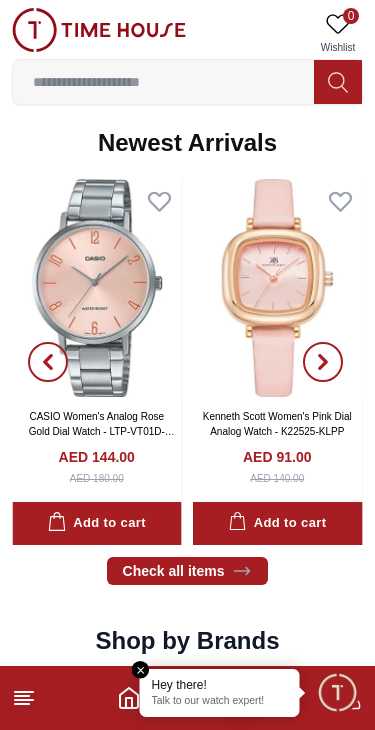click 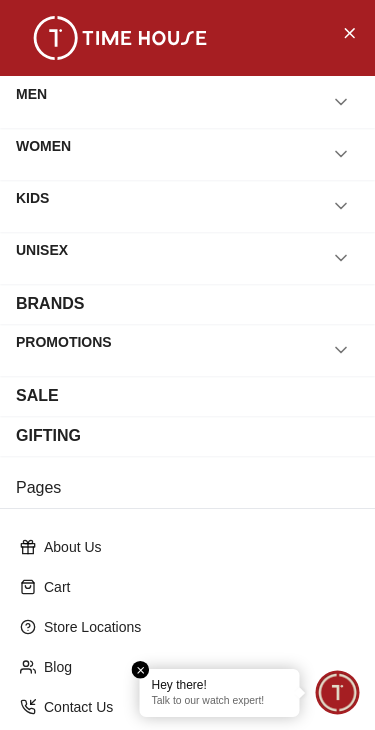 click at bounding box center [341, 154] 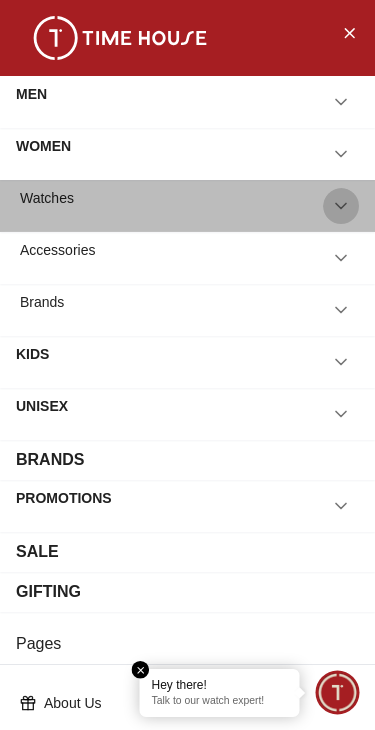 click 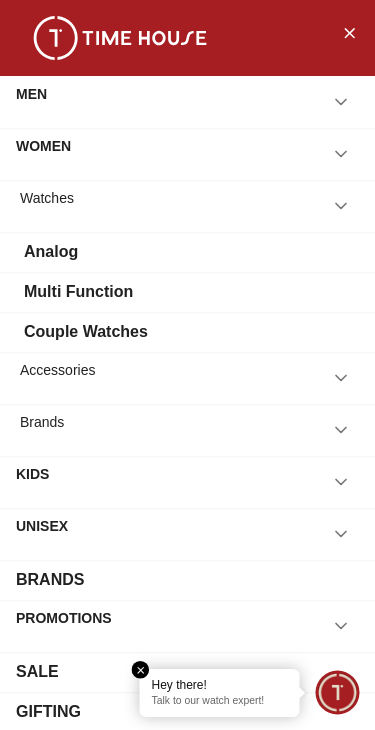 click 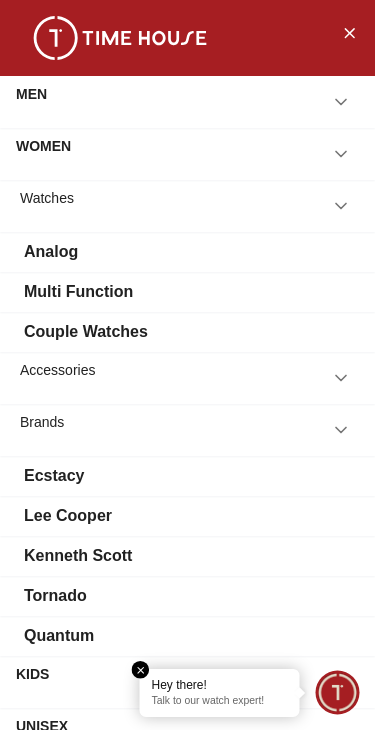 scroll, scrollTop: 0, scrollLeft: 0, axis: both 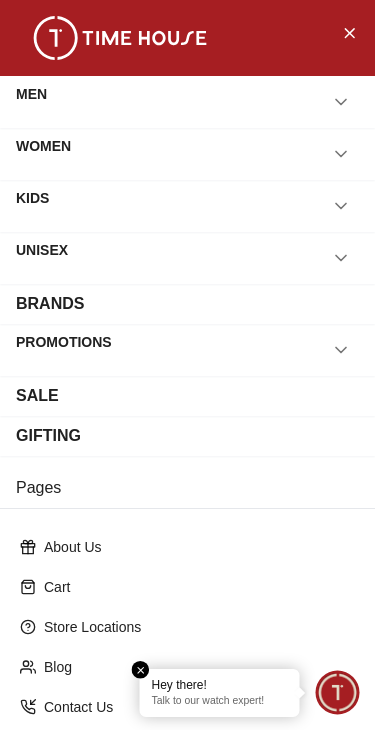 click 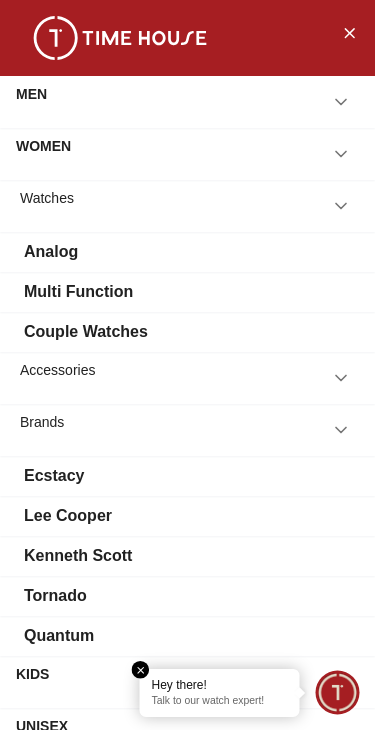 click 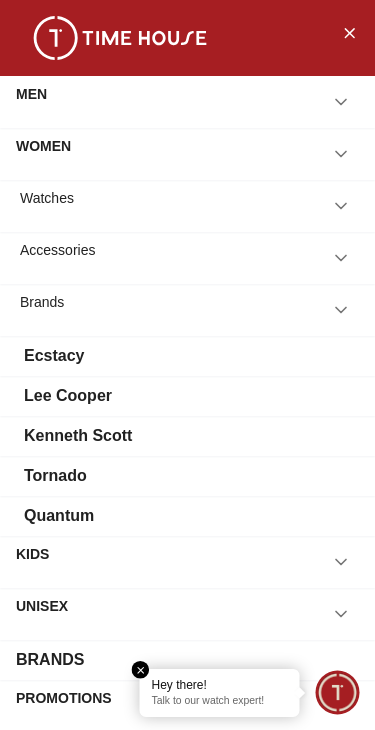 click 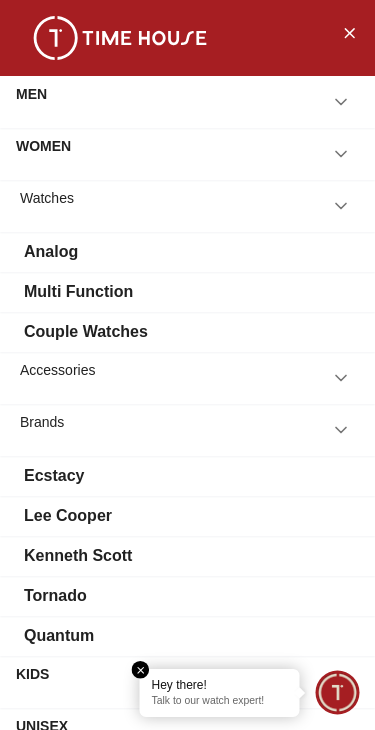 click on "Analog" at bounding box center [51, 252] 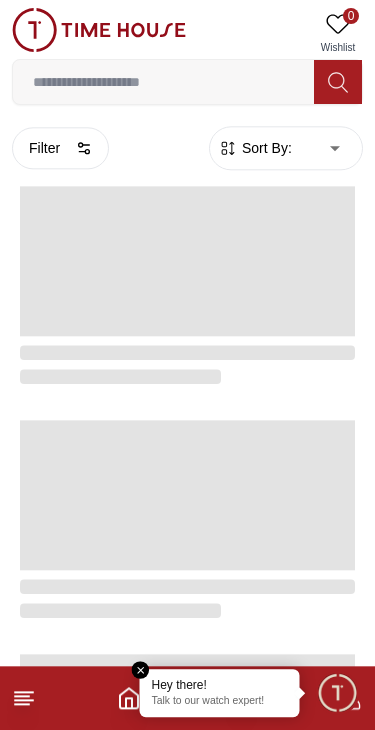 scroll, scrollTop: 0, scrollLeft: 0, axis: both 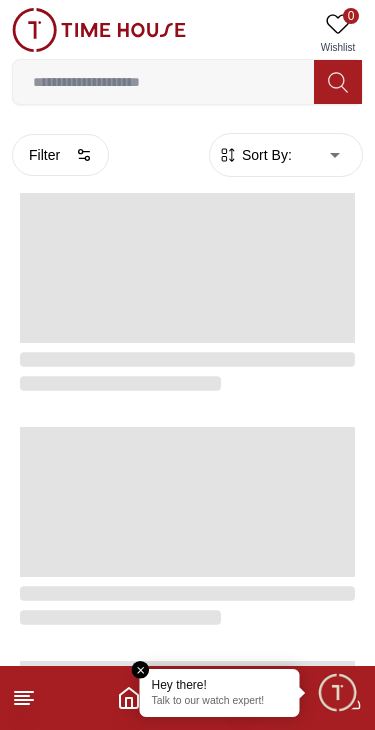 click 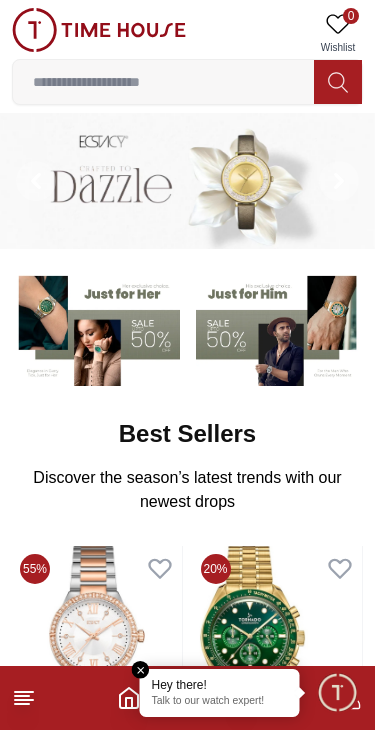 click 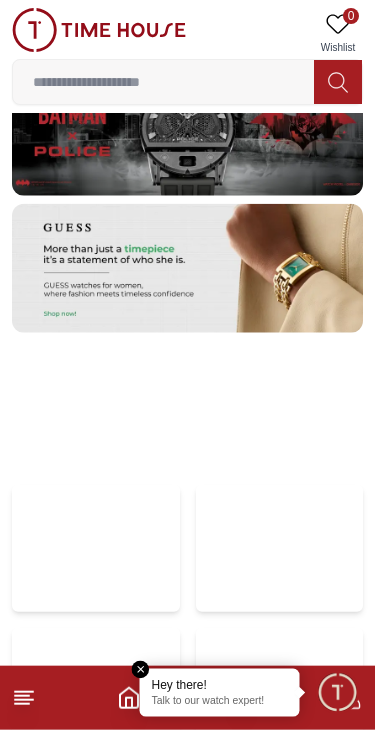 scroll, scrollTop: 3555, scrollLeft: 0, axis: vertical 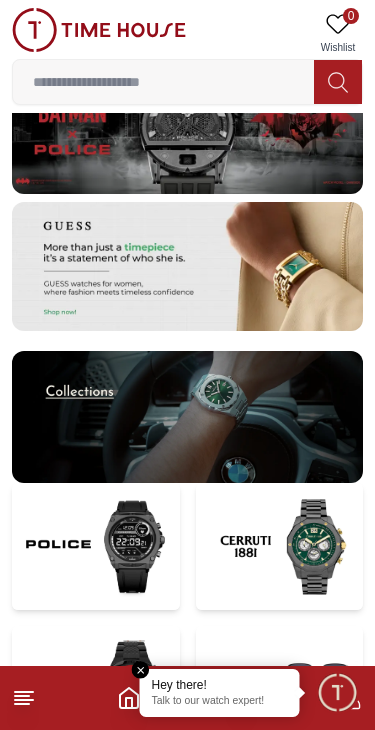 click at bounding box center [187, 267] 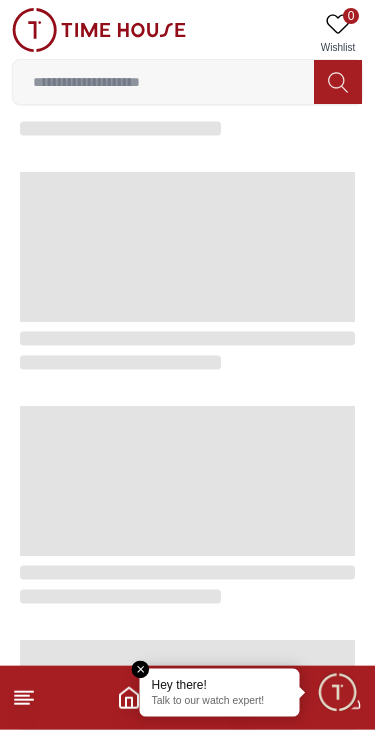 scroll, scrollTop: 1446, scrollLeft: 0, axis: vertical 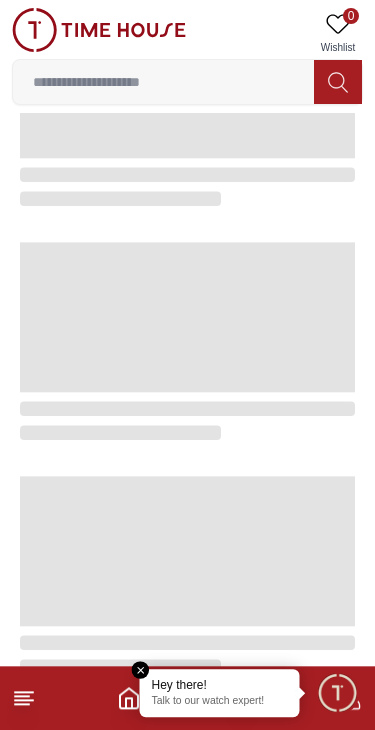 click on "Hey there! Talk to our watch expert!" at bounding box center [220, 693] 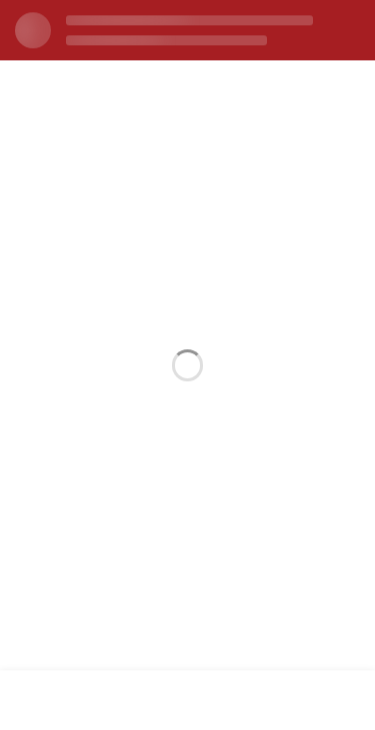 scroll, scrollTop: 1140, scrollLeft: 0, axis: vertical 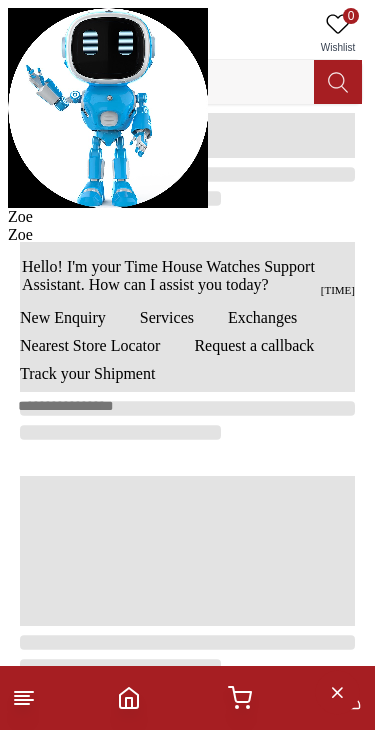 click at bounding box center [8, 226] 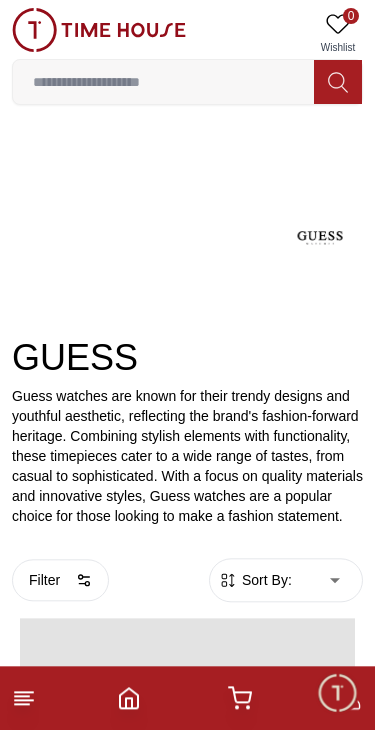 scroll, scrollTop: 0, scrollLeft: 0, axis: both 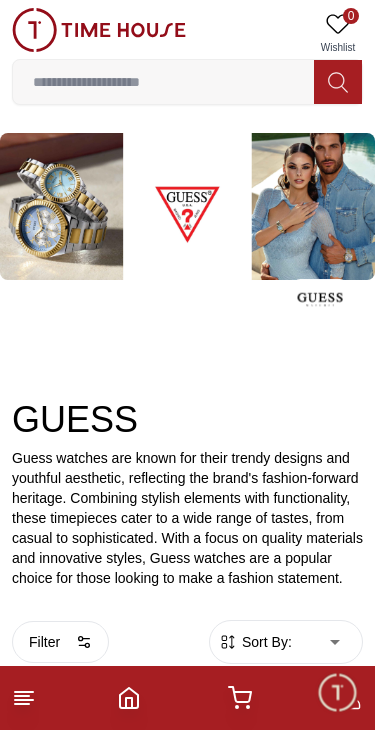 click at bounding box center (187, 206) 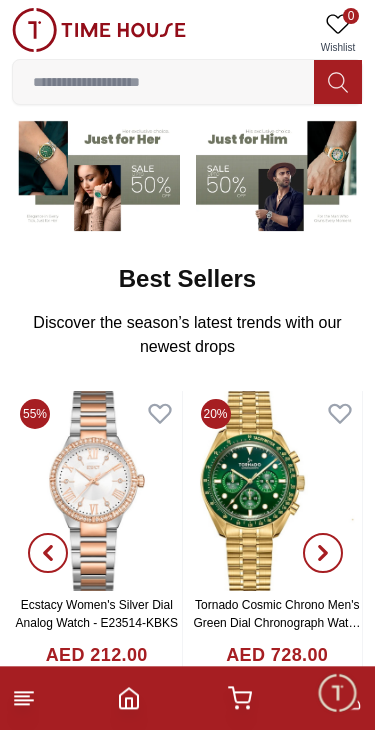 scroll, scrollTop: 159, scrollLeft: 0, axis: vertical 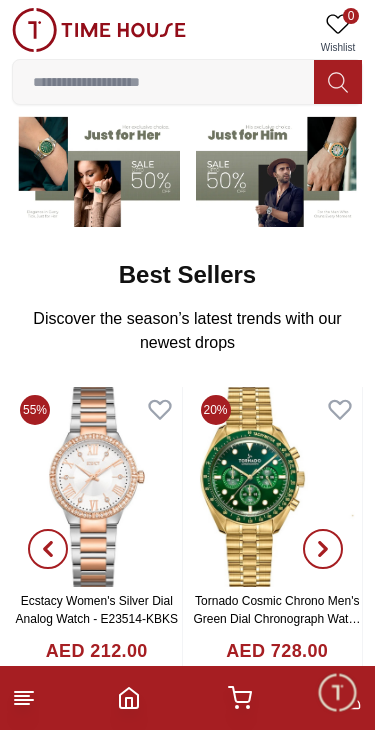 click at bounding box center [97, 487] 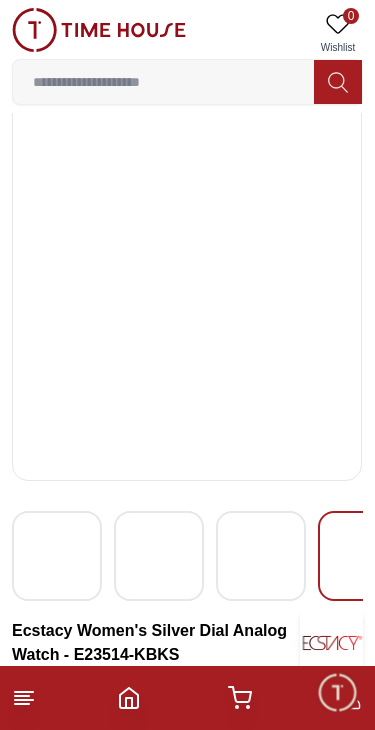 scroll, scrollTop: 0, scrollLeft: 0, axis: both 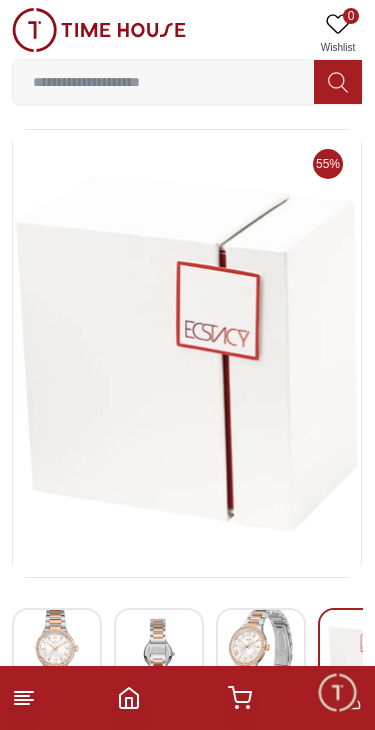 click 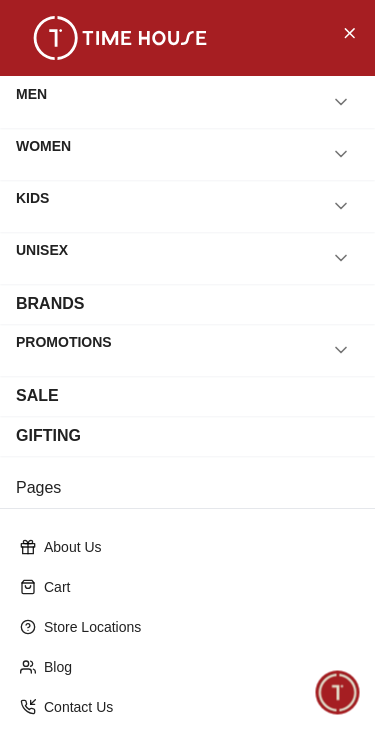 click on "SALE" at bounding box center (187, 396) 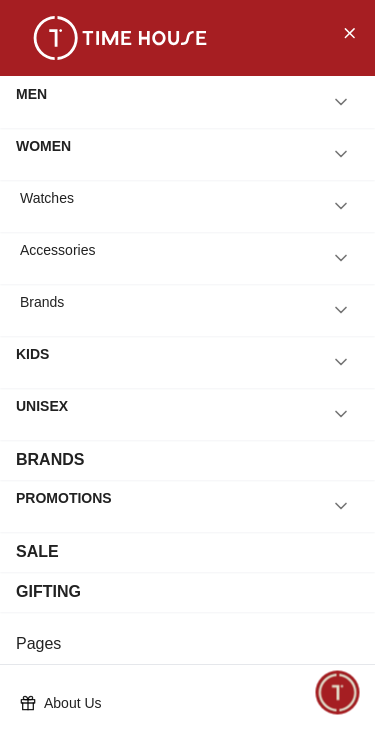 click on "Watches" at bounding box center [187, 206] 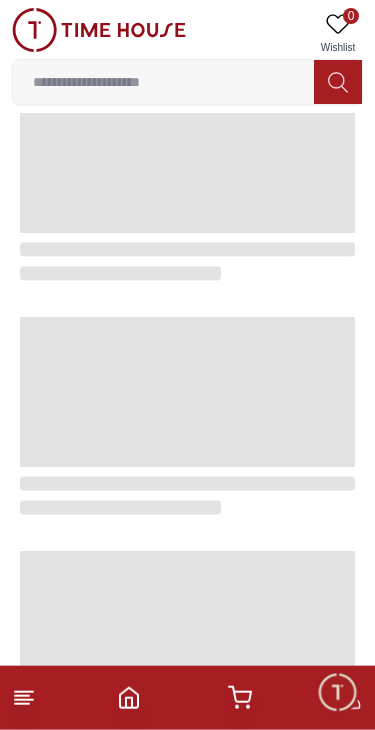 scroll, scrollTop: 421, scrollLeft: 0, axis: vertical 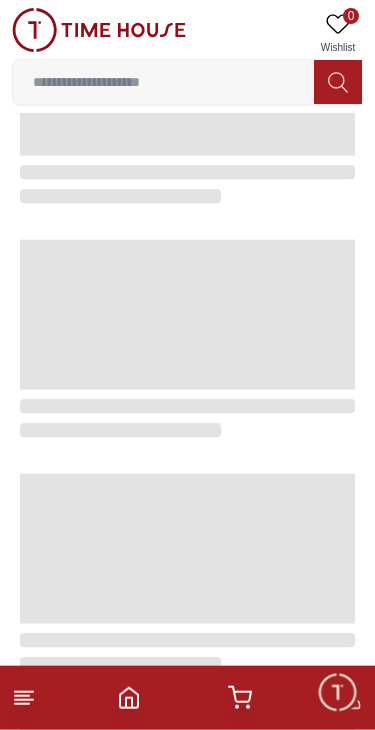 click 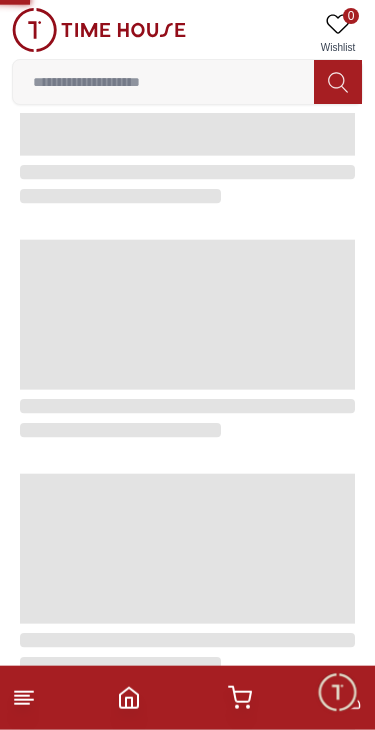 scroll, scrollTop: 422, scrollLeft: 0, axis: vertical 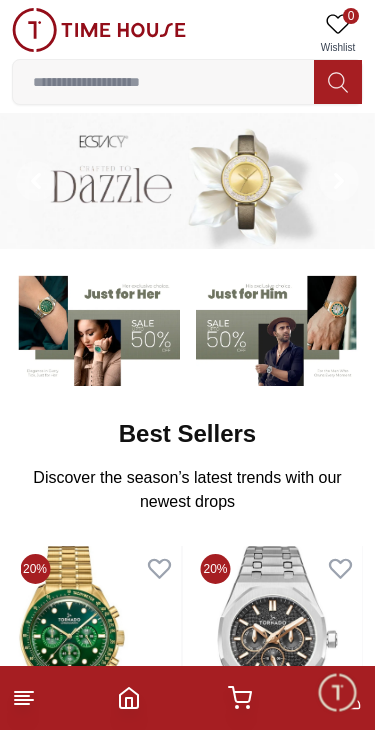 click at bounding box center (187, 181) 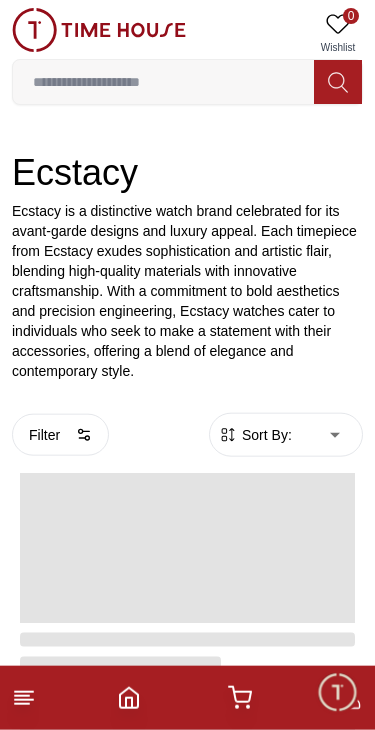 scroll, scrollTop: 249, scrollLeft: 0, axis: vertical 